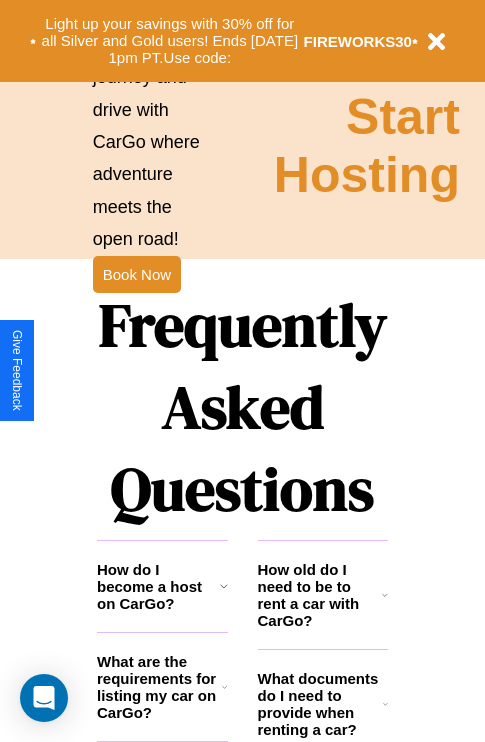 scroll, scrollTop: 2423, scrollLeft: 0, axis: vertical 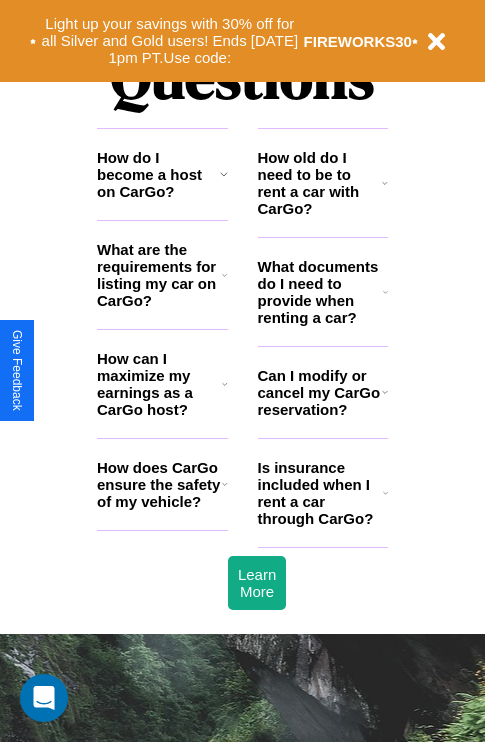 click on "What are the requirements for listing my car on CarGo?" at bounding box center (159, 275) 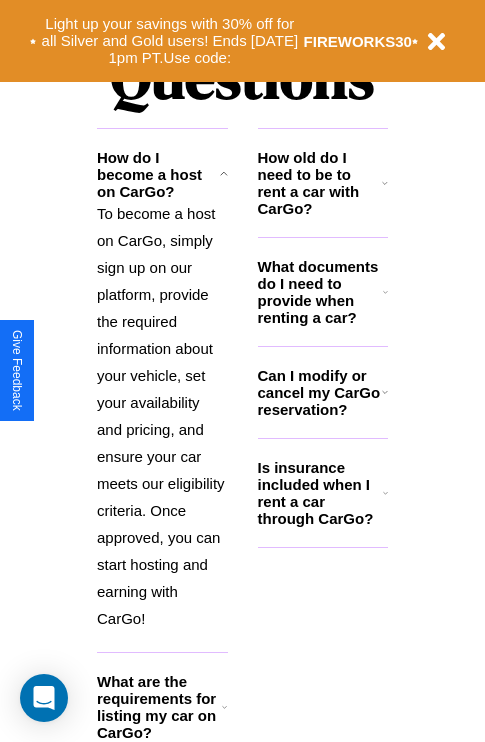 click on "What documents do I need to provide when renting a car?" at bounding box center (321, 292) 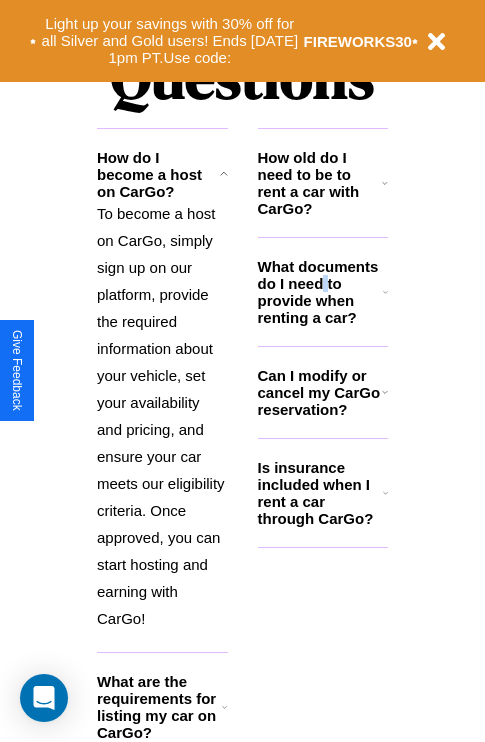 scroll, scrollTop: 2677, scrollLeft: 0, axis: vertical 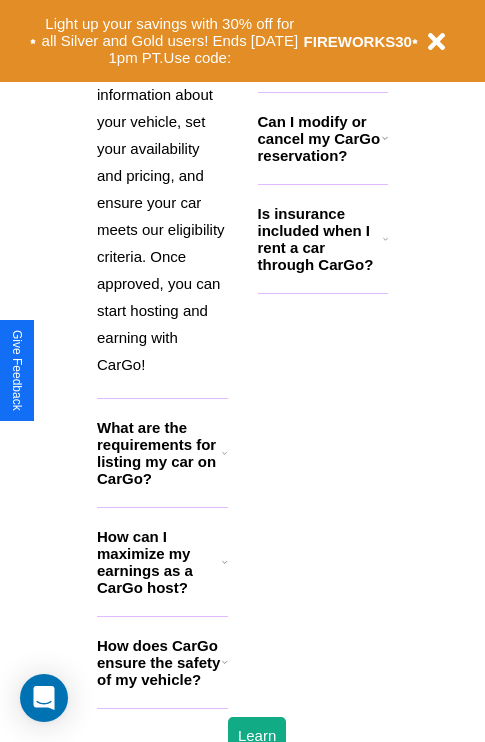 click on "How does CarGo ensure the safety of my vehicle?" at bounding box center [159, 662] 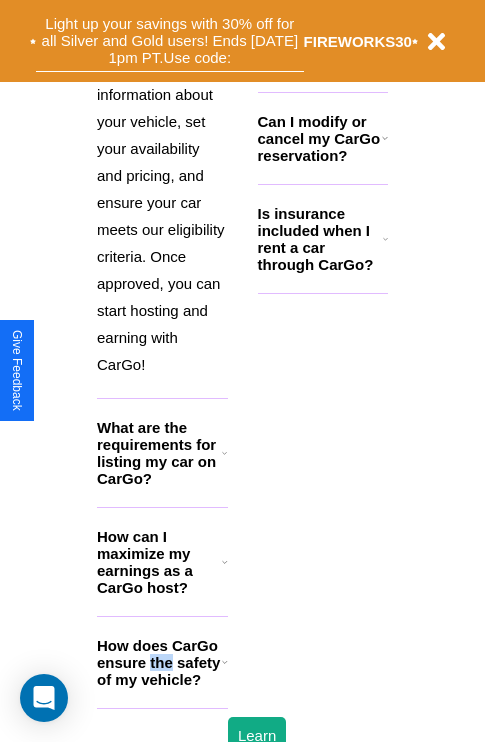 click on "Light up your savings with 30% off for all Silver and Gold users! Ends [DATE] 1pm PT.  Use code:" at bounding box center [170, 41] 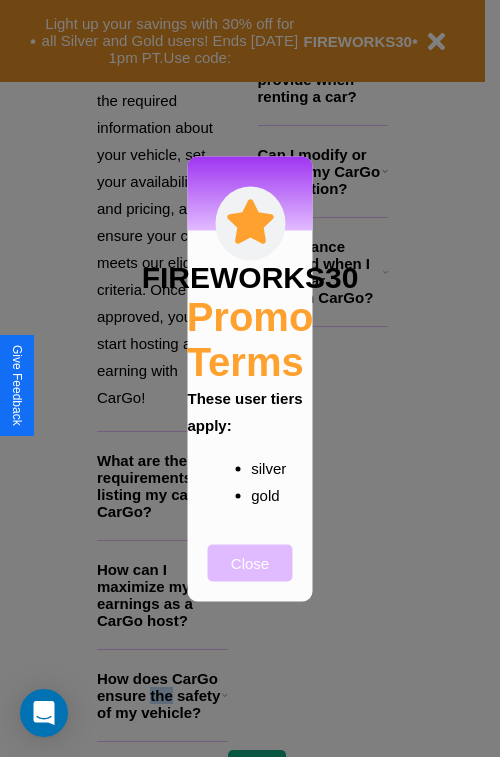 click on "Close" at bounding box center [250, 562] 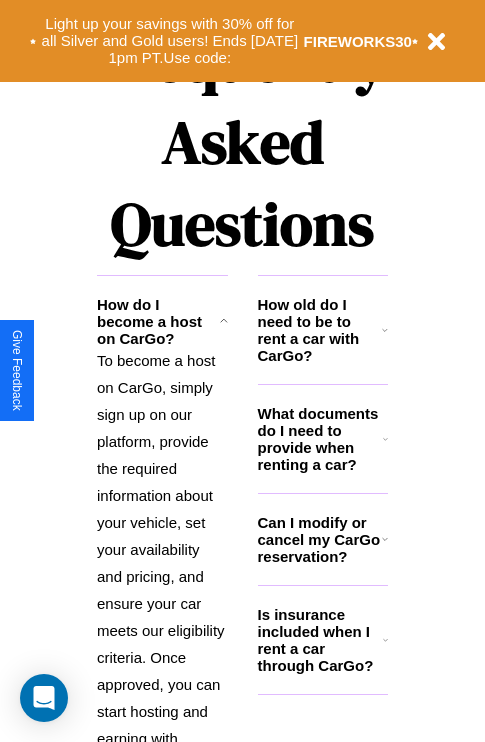 scroll, scrollTop: 0, scrollLeft: 0, axis: both 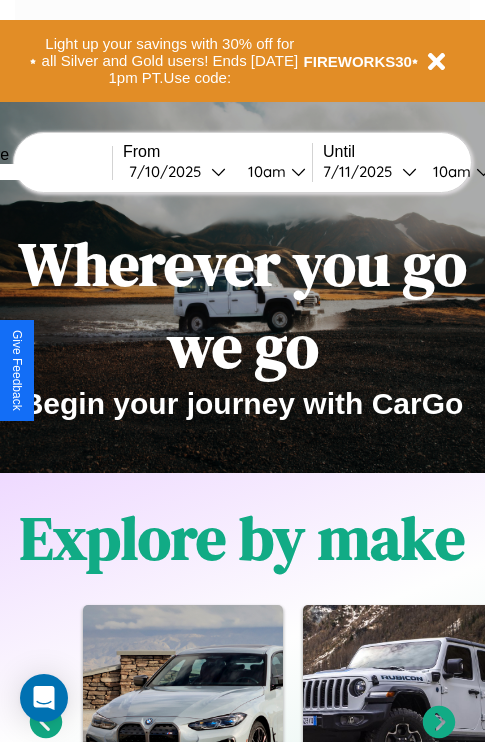 click at bounding box center (37, 172) 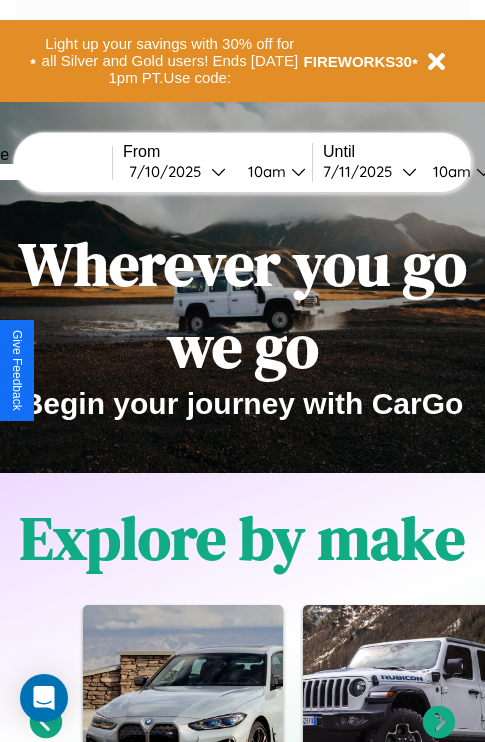 click on "[DATE]" at bounding box center (170, 171) 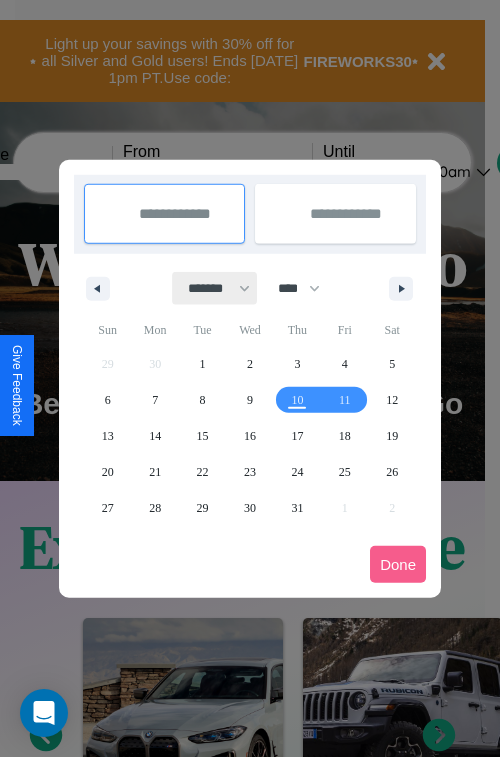 click on "******* ******** ***** ***** *** **** **** ****** ********* ******* ******** ********" at bounding box center [215, 288] 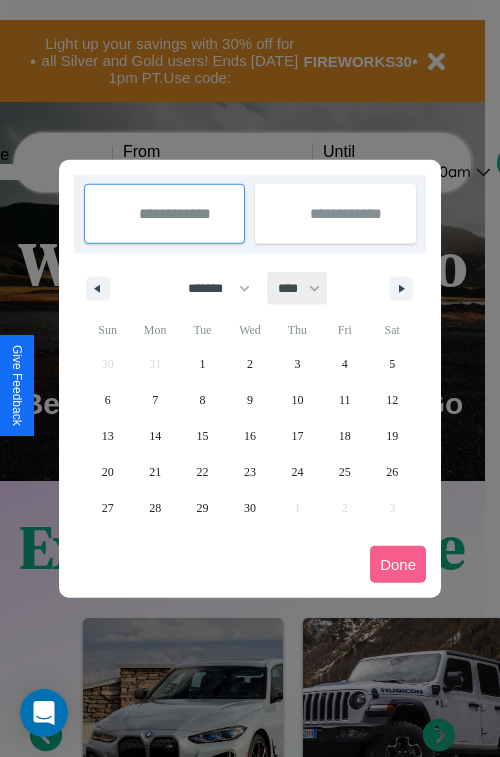 click on "**** **** **** **** **** **** **** **** **** **** **** **** **** **** **** **** **** **** **** **** **** **** **** **** **** **** **** **** **** **** **** **** **** **** **** **** **** **** **** **** **** **** **** **** **** **** **** **** **** **** **** **** **** **** **** **** **** **** **** **** **** **** **** **** **** **** **** **** **** **** **** **** **** **** **** **** **** **** **** **** **** **** **** **** **** **** **** **** **** **** **** **** **** **** **** **** **** **** **** **** **** **** **** **** **** **** **** **** **** **** **** **** **** **** **** **** **** **** **** **** ****" at bounding box center [298, 288] 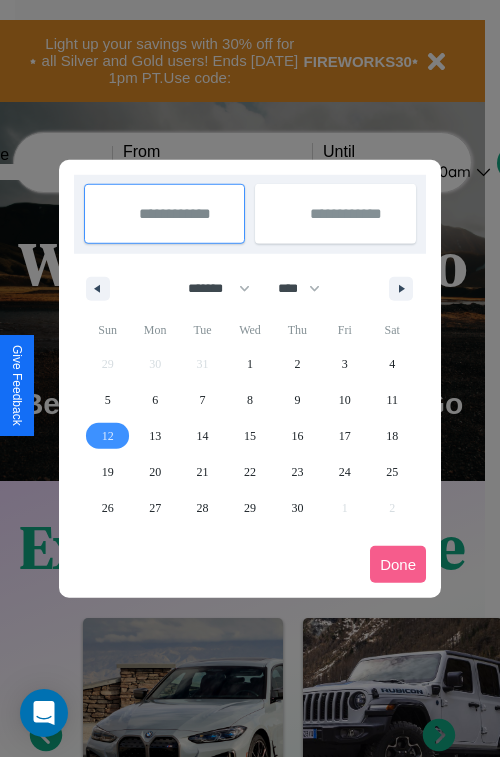 click on "12" at bounding box center (108, 436) 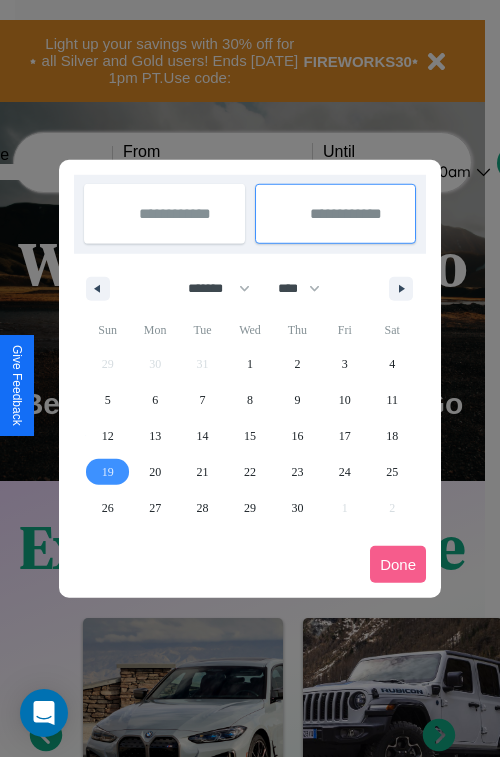 click on "19" at bounding box center [108, 472] 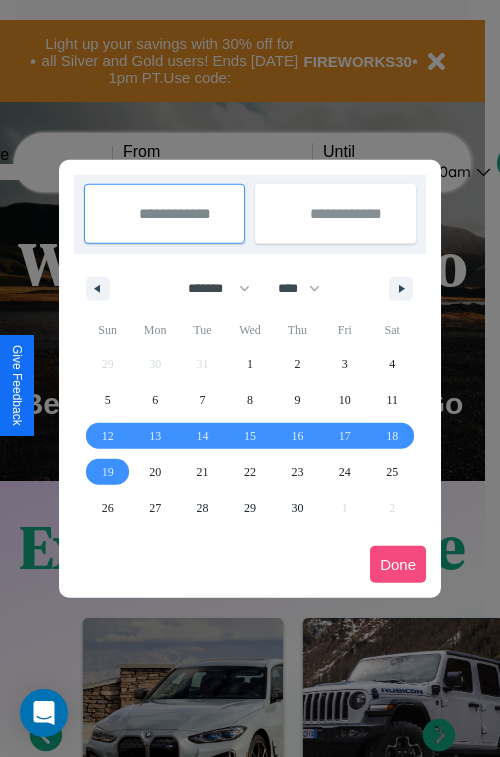 click on "Done" at bounding box center [398, 564] 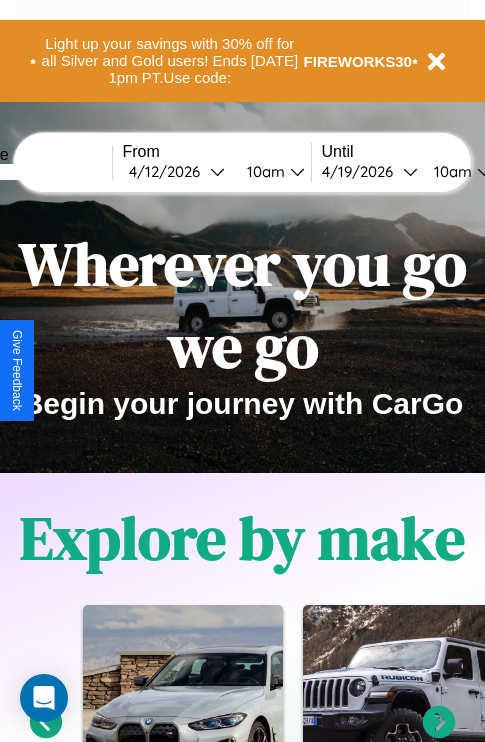scroll, scrollTop: 0, scrollLeft: 74, axis: horizontal 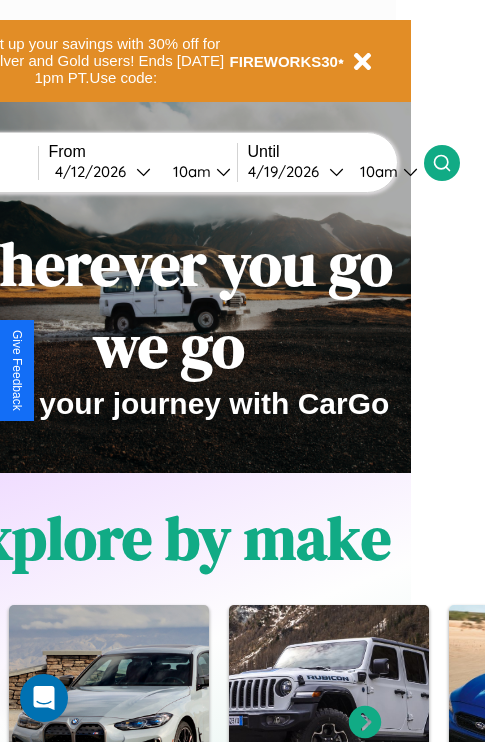 click 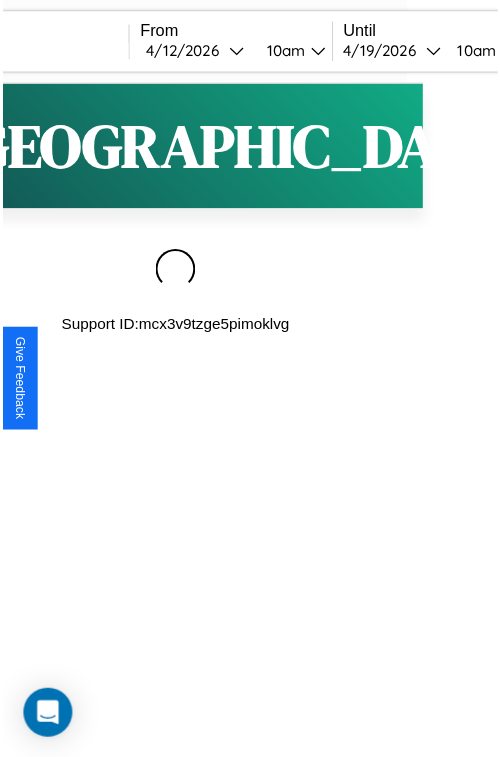 scroll, scrollTop: 0, scrollLeft: 0, axis: both 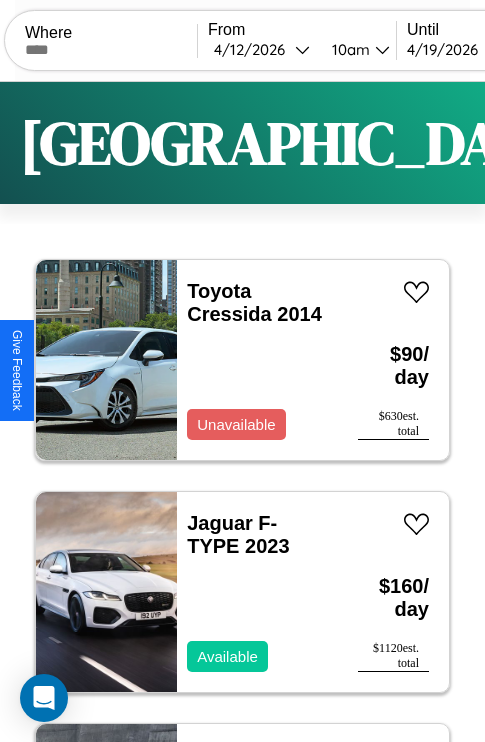 click on "Filters" at bounding box center (640, 143) 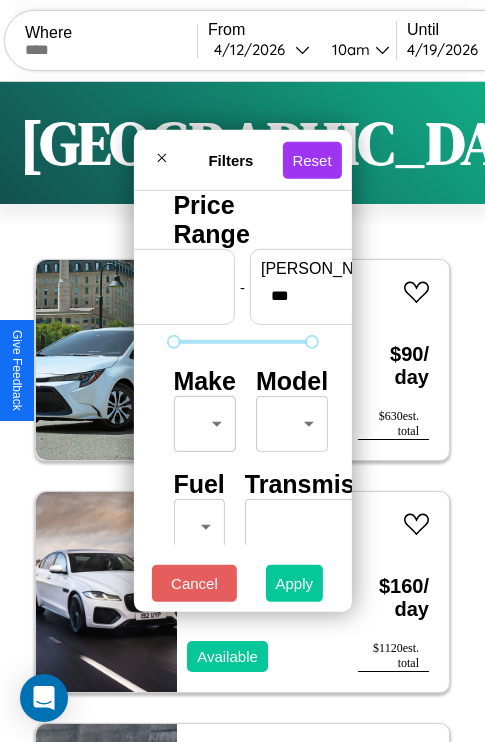 click on "Apply" at bounding box center [295, 583] 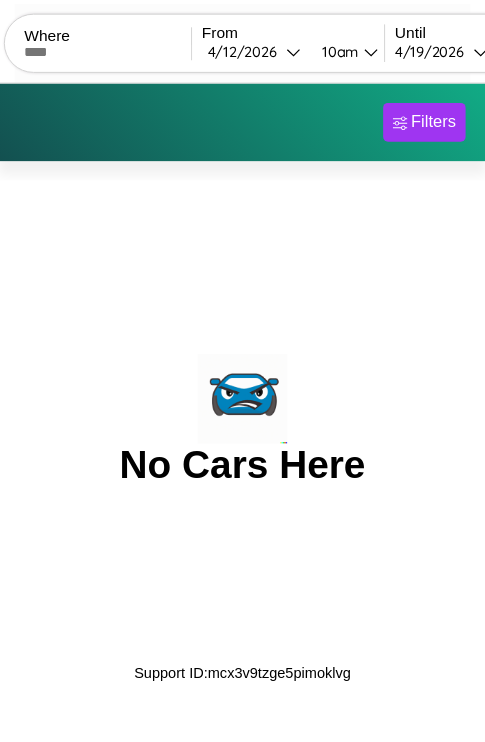 scroll, scrollTop: 0, scrollLeft: 0, axis: both 